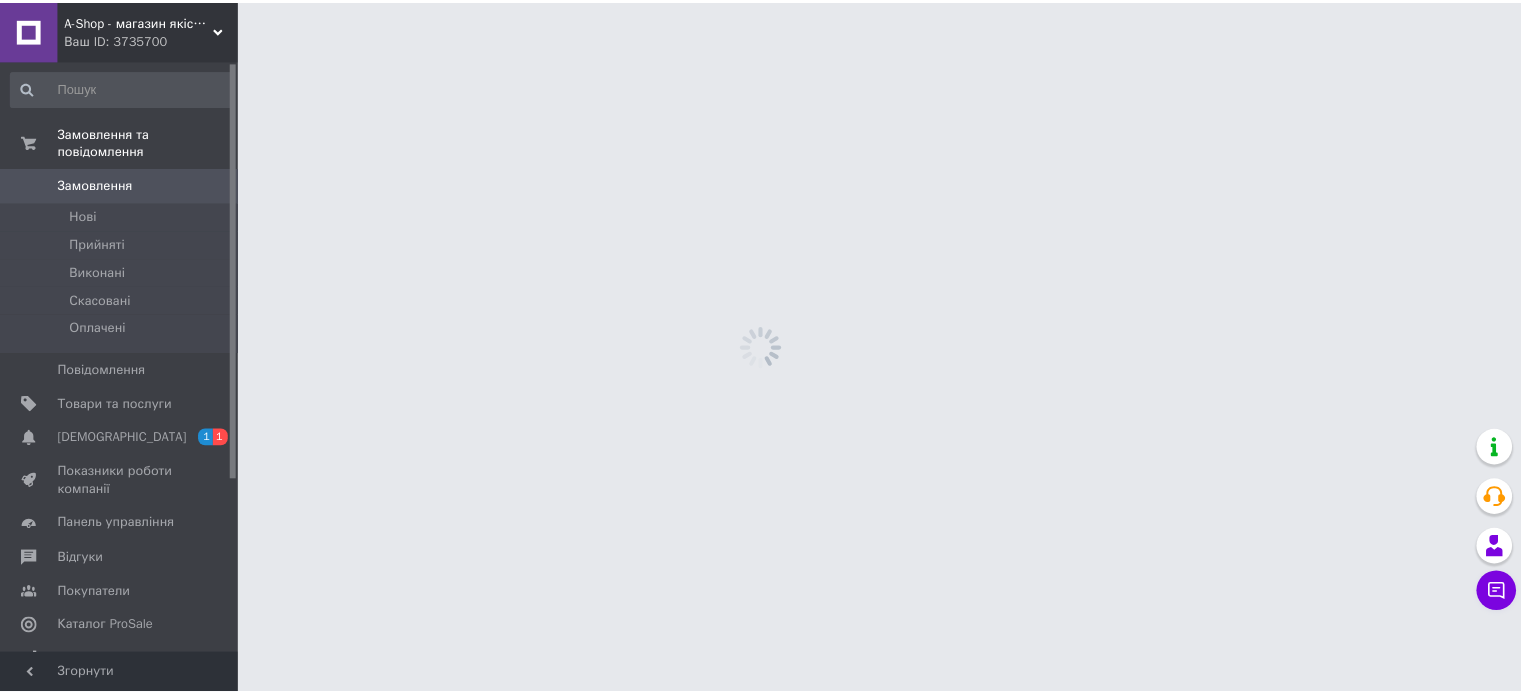 scroll, scrollTop: 0, scrollLeft: 0, axis: both 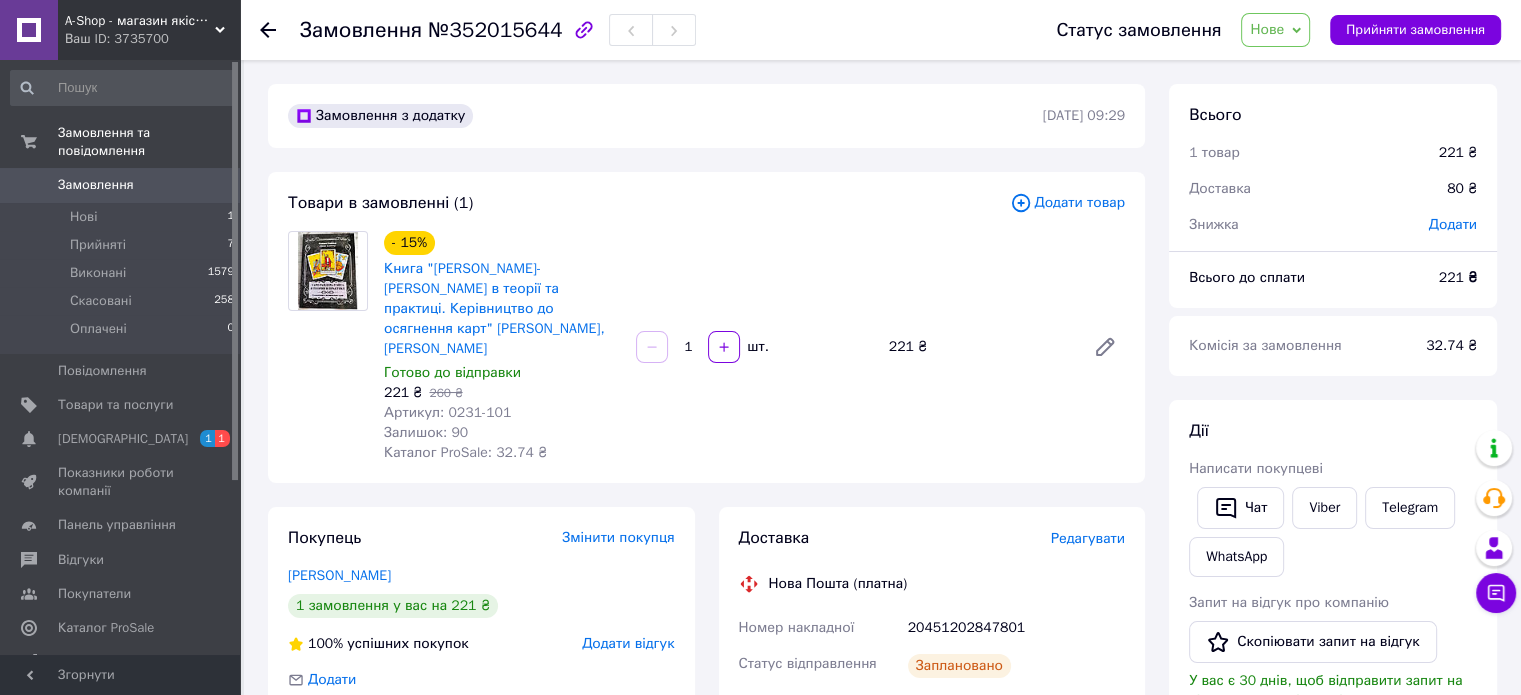 click on "Замовлення" at bounding box center (96, 185) 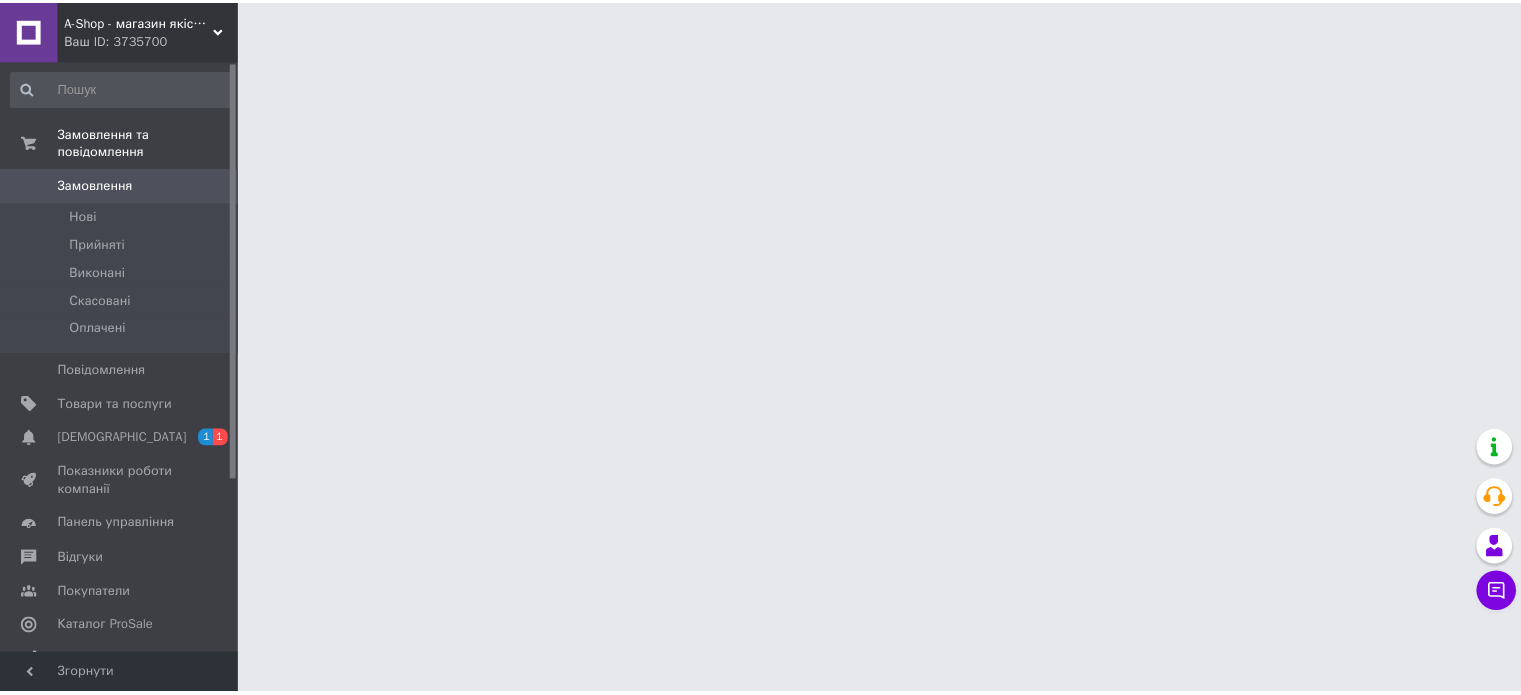 scroll, scrollTop: 0, scrollLeft: 0, axis: both 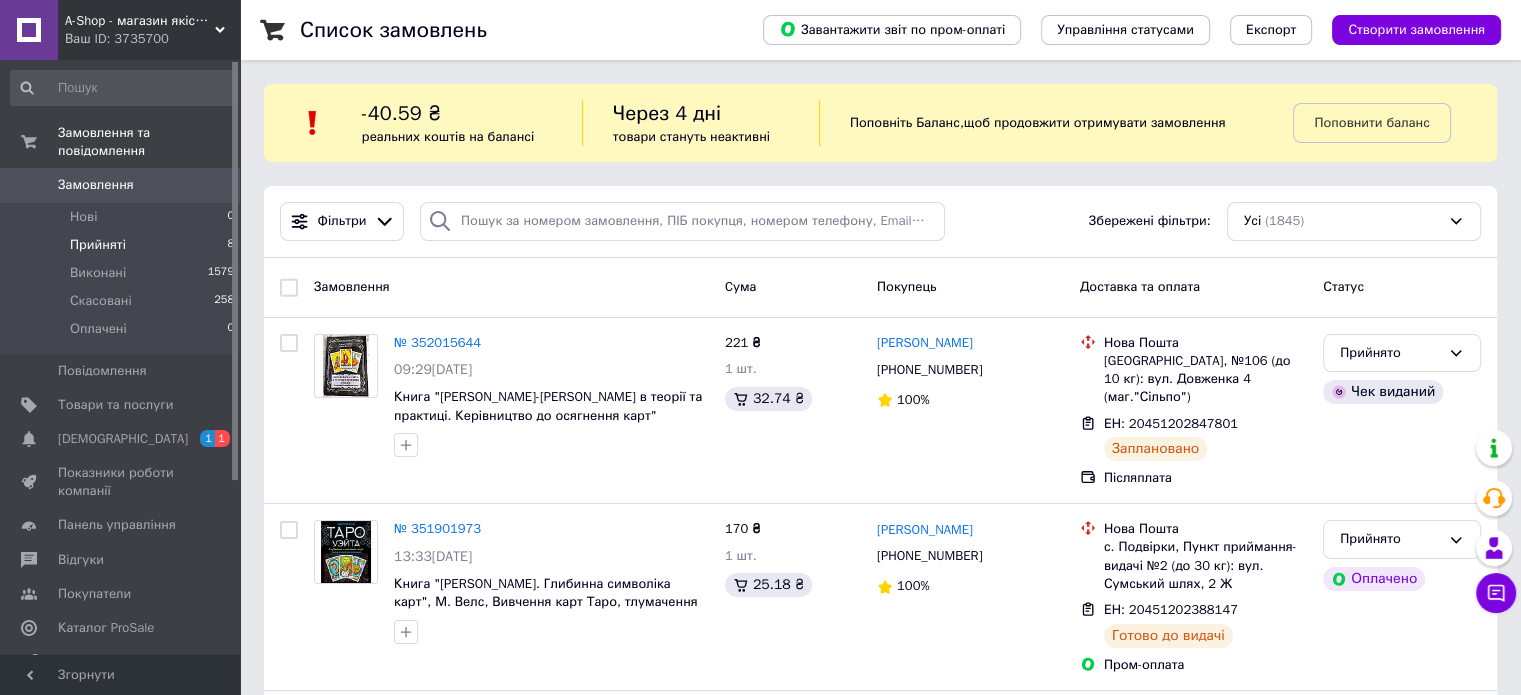 click on "Прийняті" at bounding box center (98, 245) 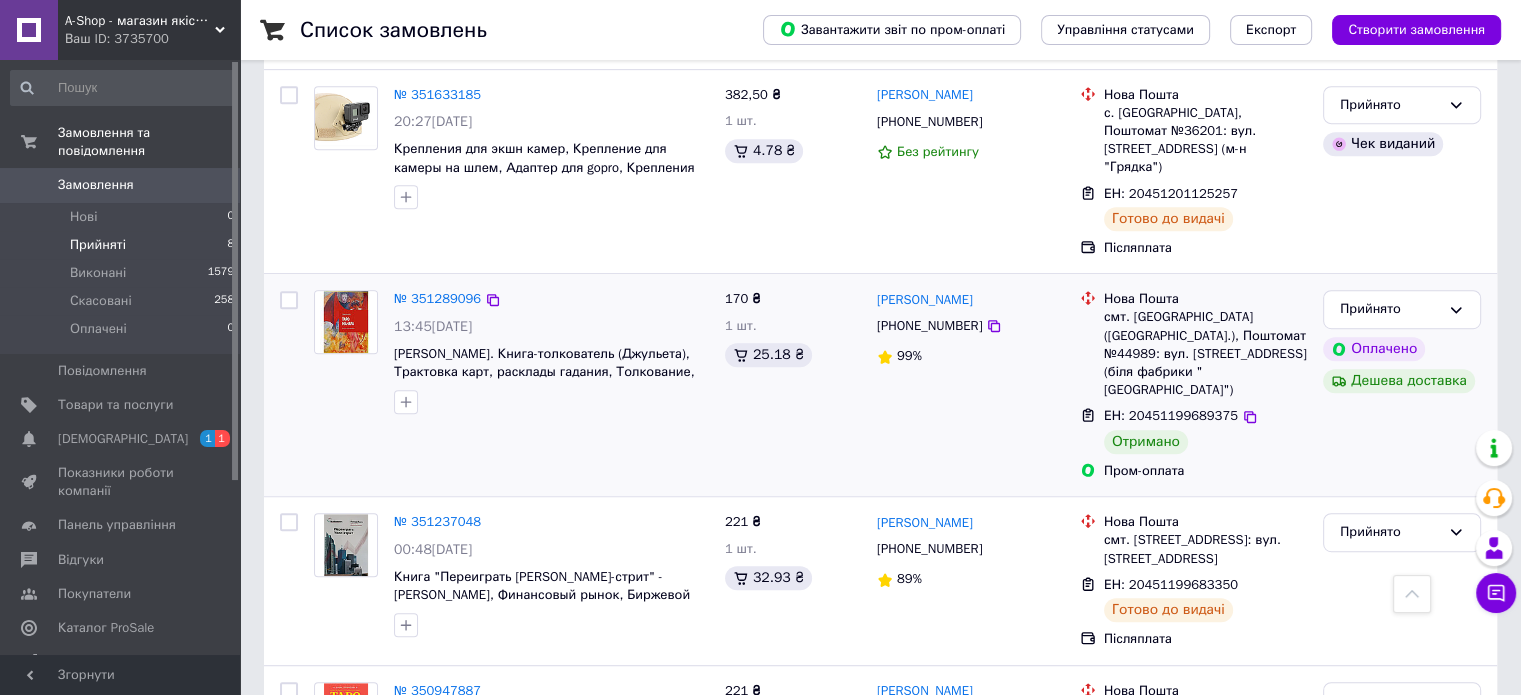 scroll, scrollTop: 1100, scrollLeft: 0, axis: vertical 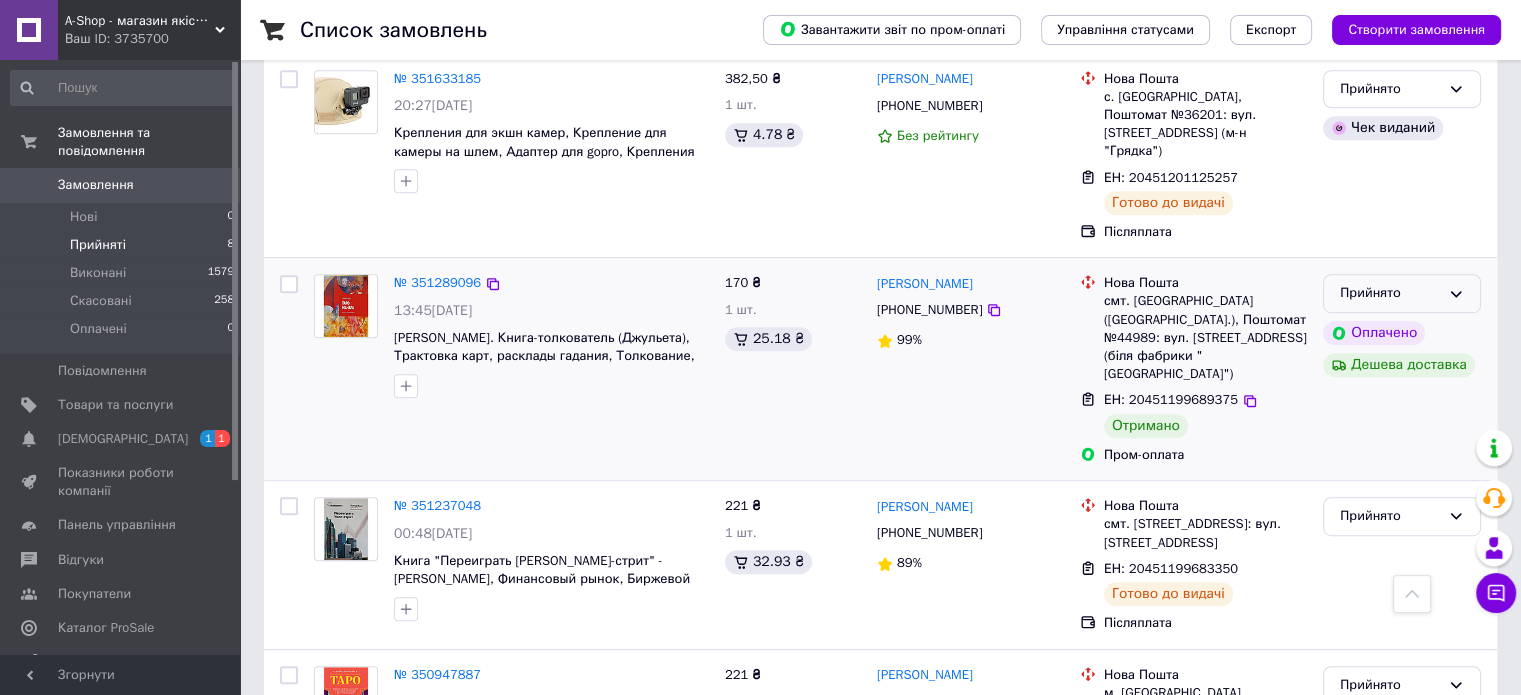 click on "Прийнято" at bounding box center [1390, 293] 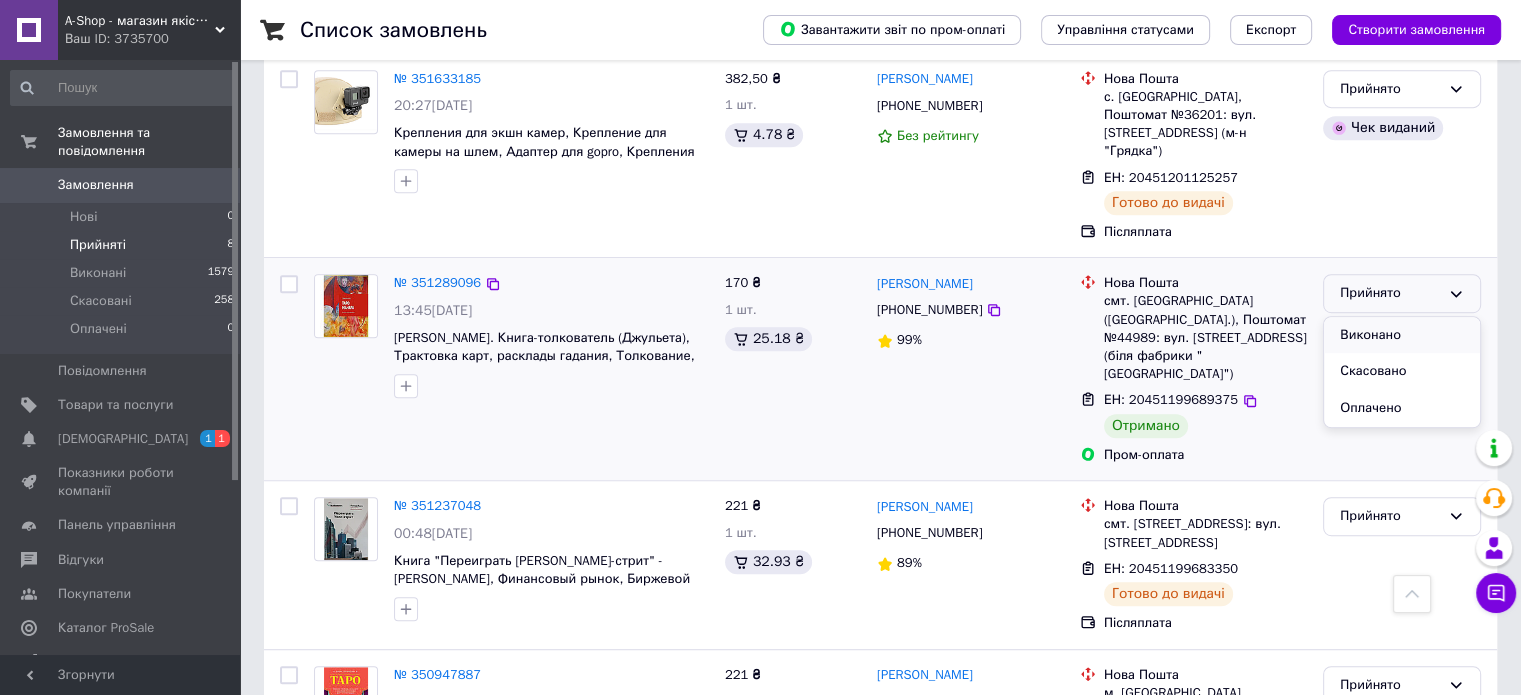click on "Виконано" at bounding box center (1402, 335) 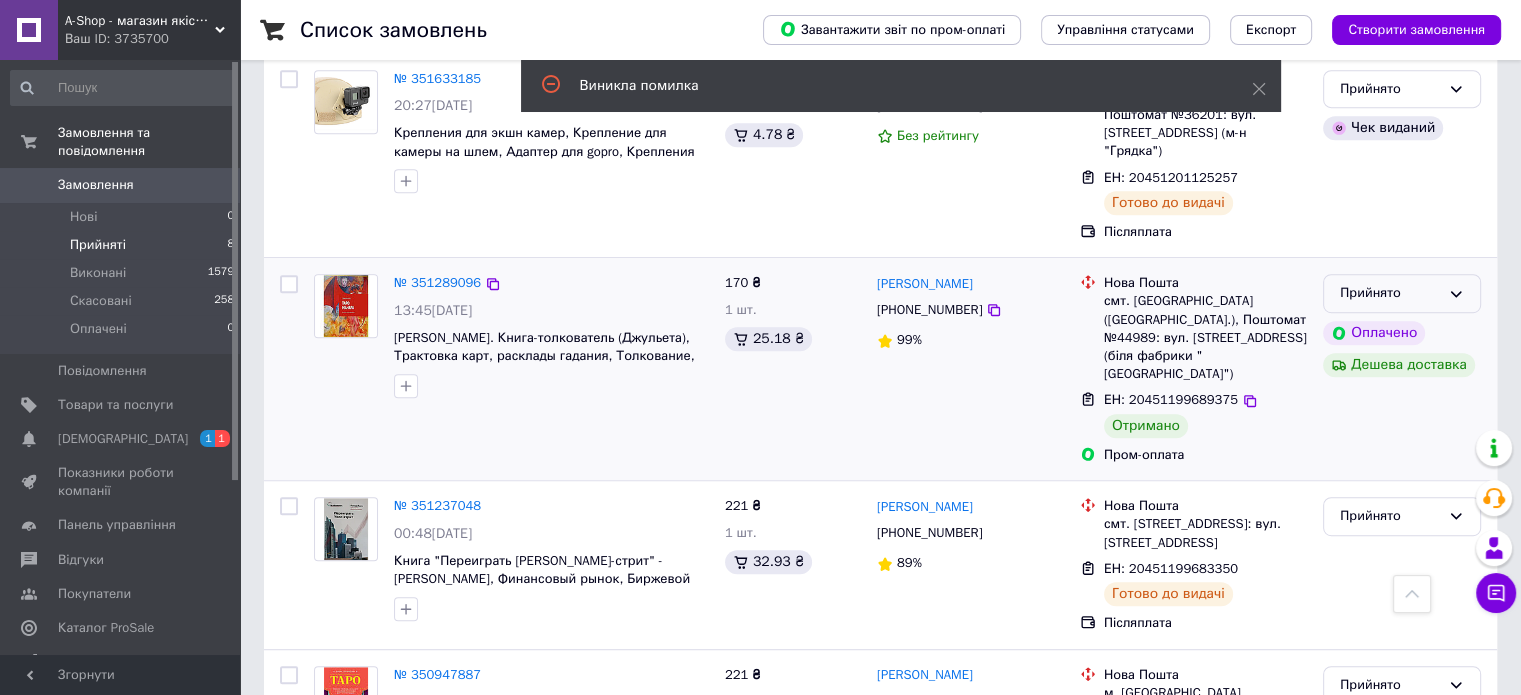 click 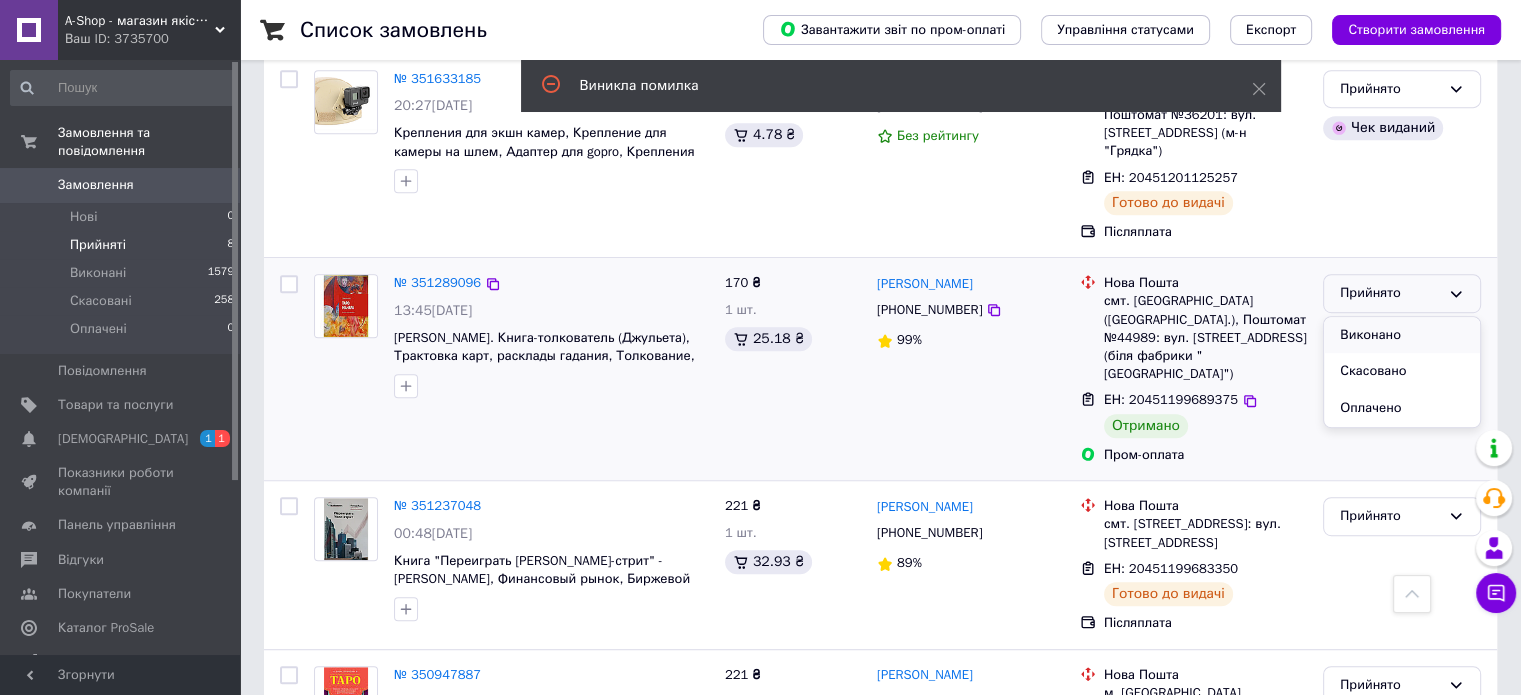 click on "Виконано" at bounding box center [1402, 335] 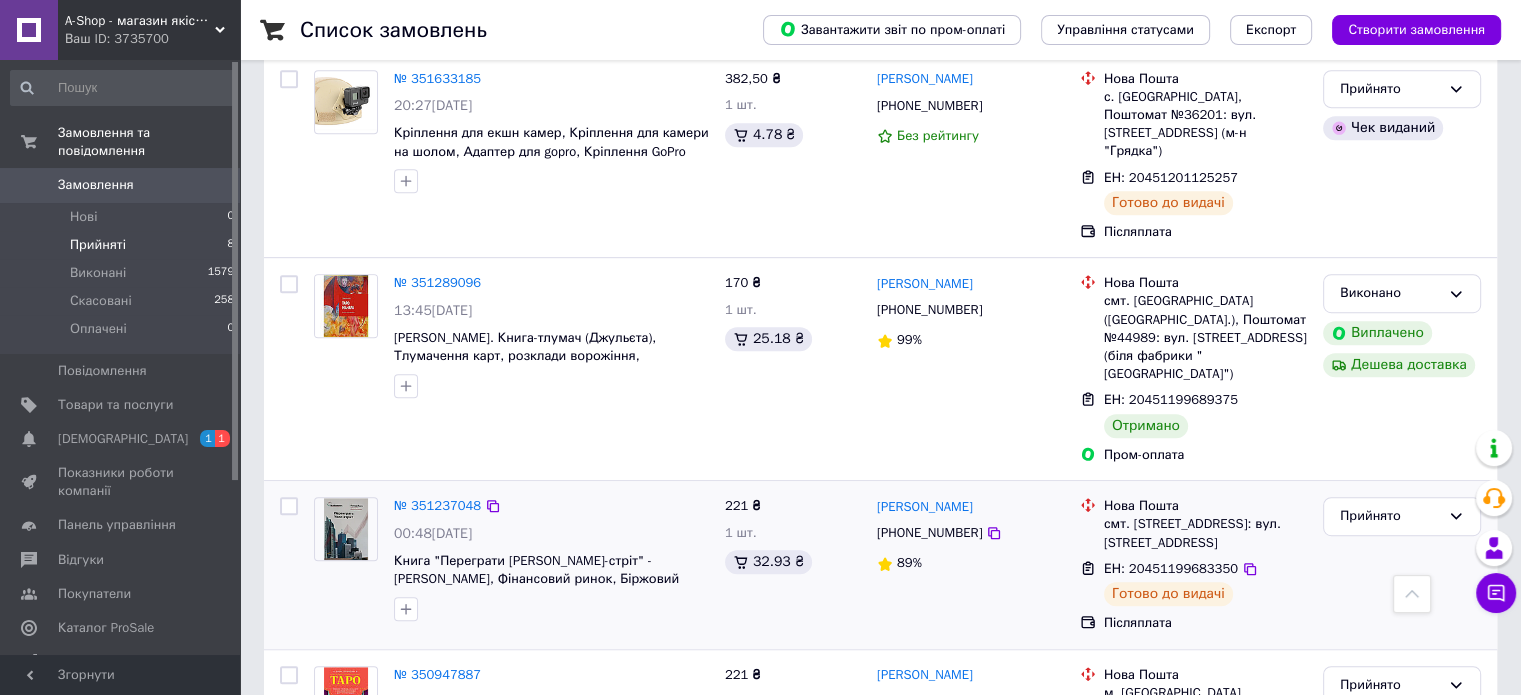 scroll, scrollTop: 1152, scrollLeft: 0, axis: vertical 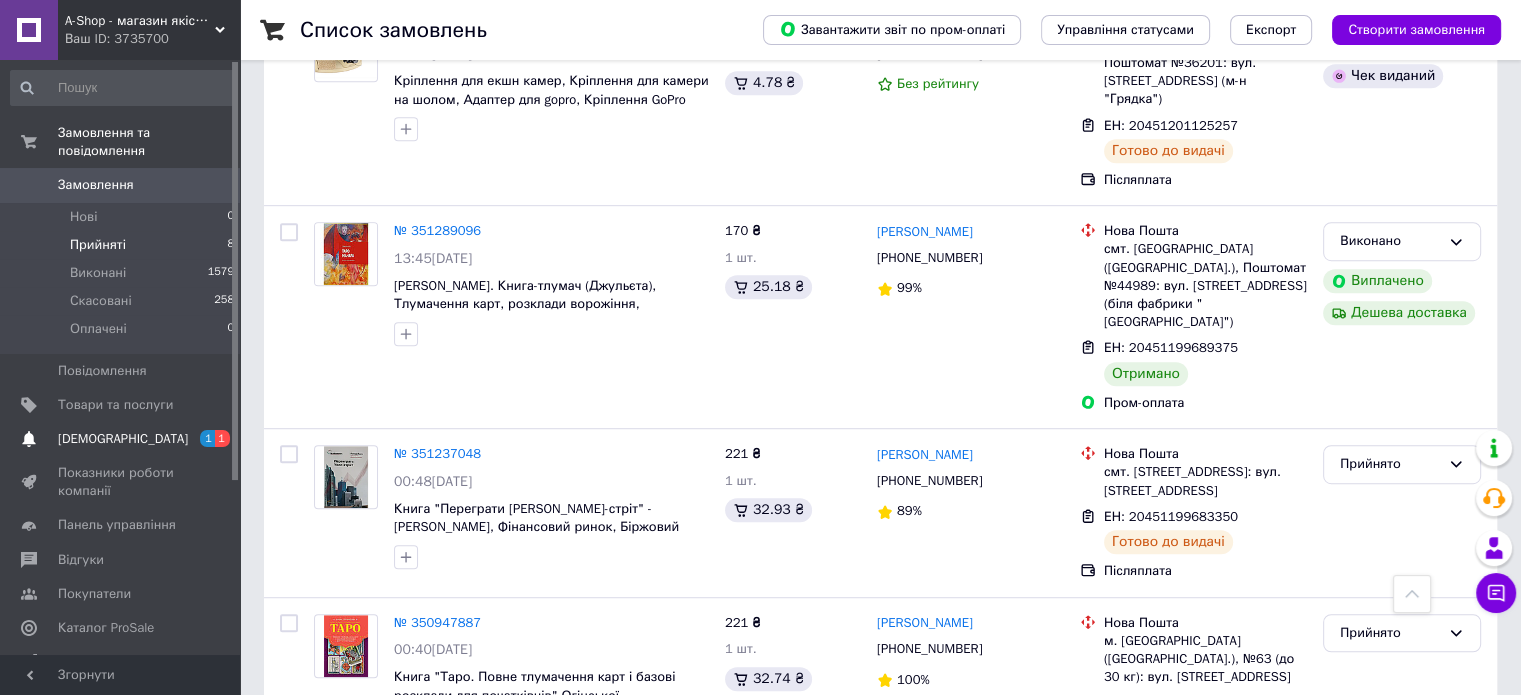 click on "[DEMOGRAPHIC_DATA]" at bounding box center [121, 439] 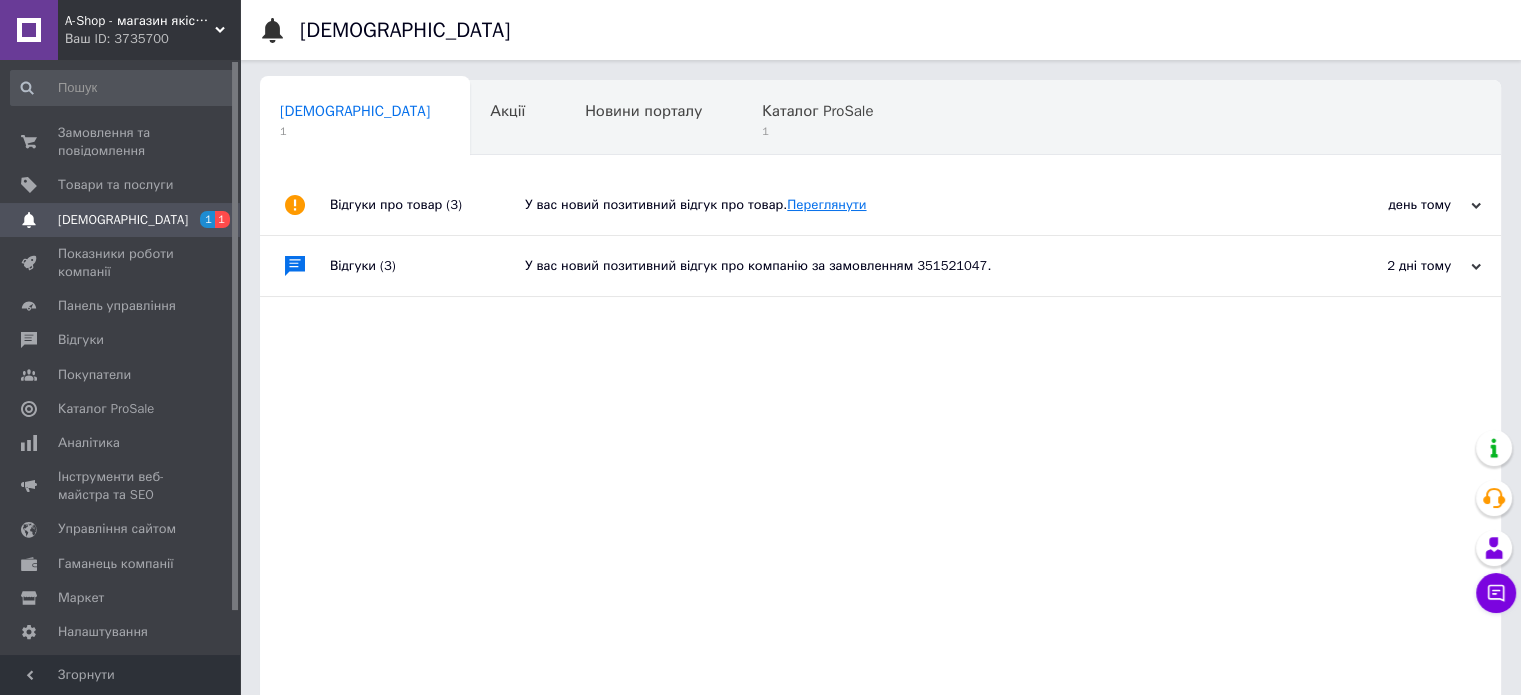 click on "Переглянути" at bounding box center (826, 204) 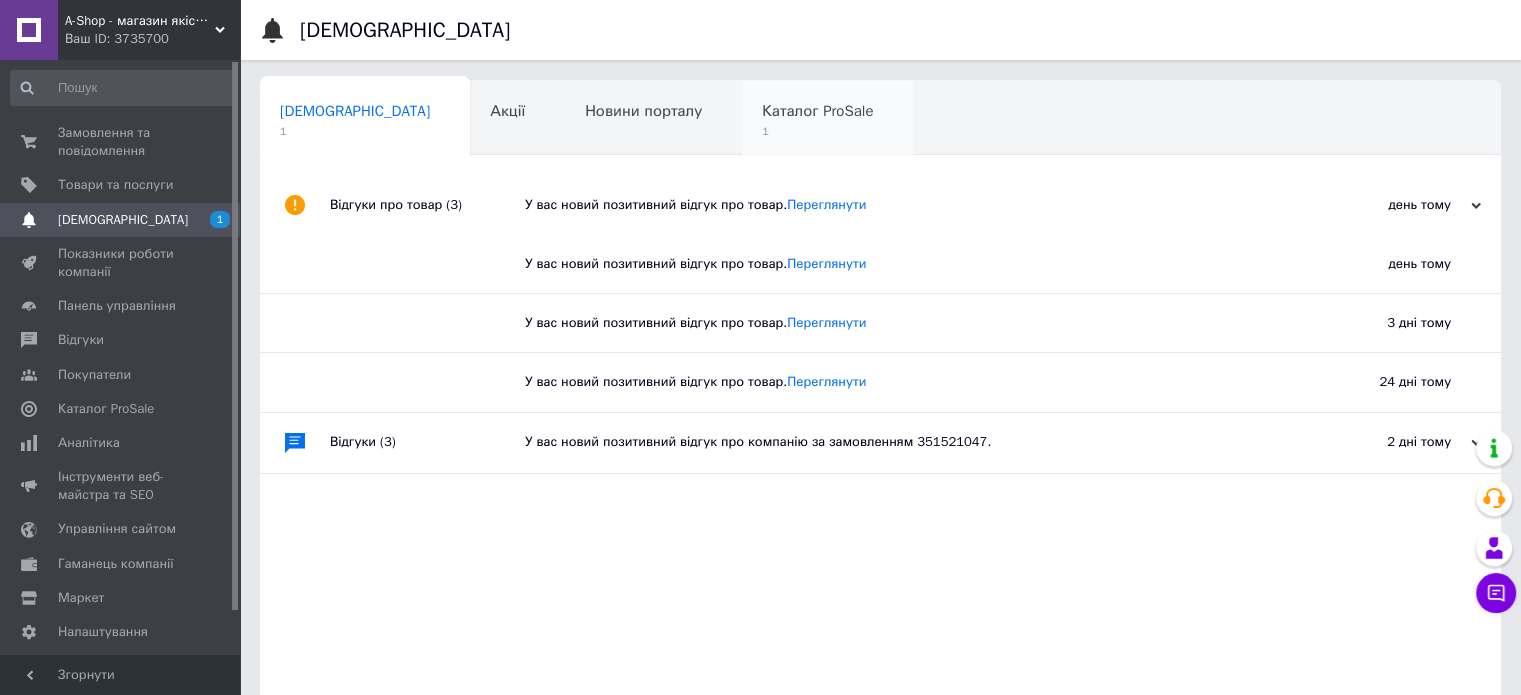 click on "1" at bounding box center (817, 131) 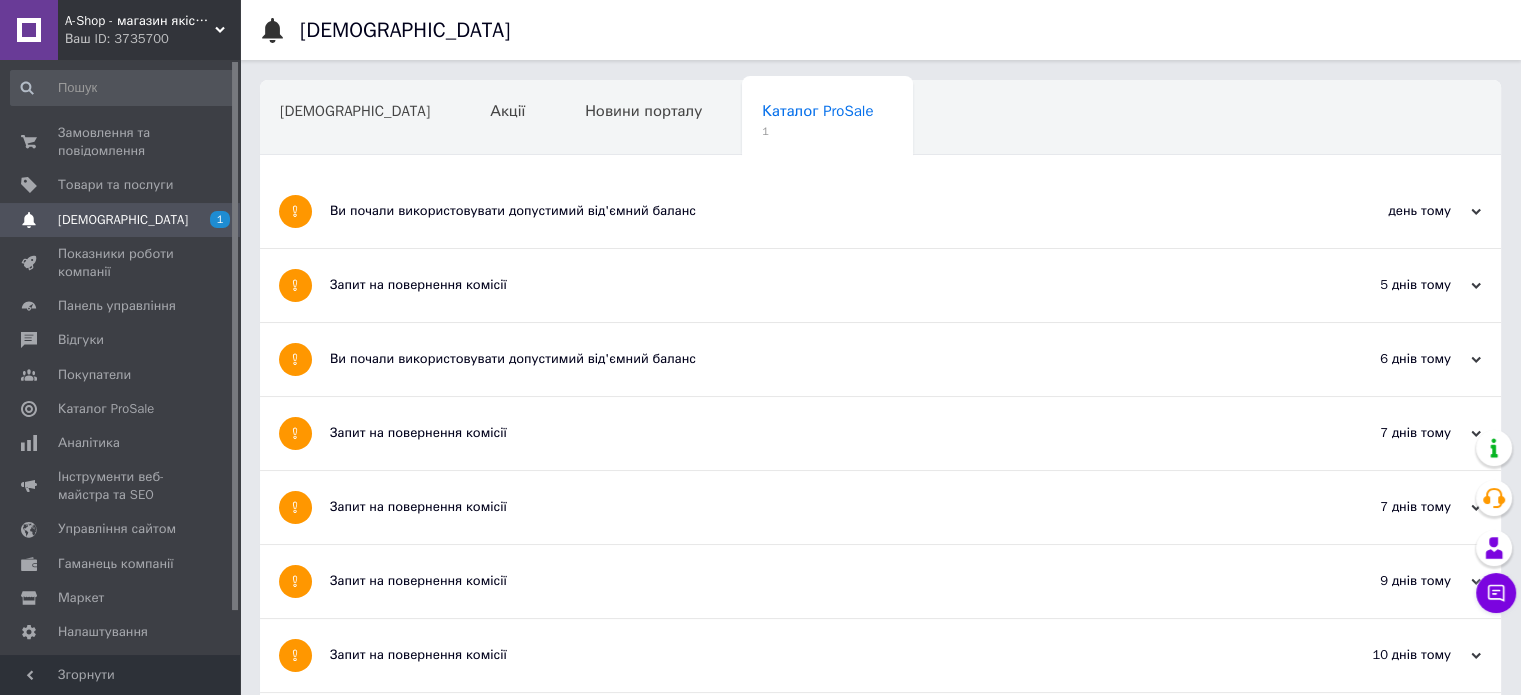click on "Ви почали використовувати допустимий від'ємний баланс" at bounding box center (805, 211) 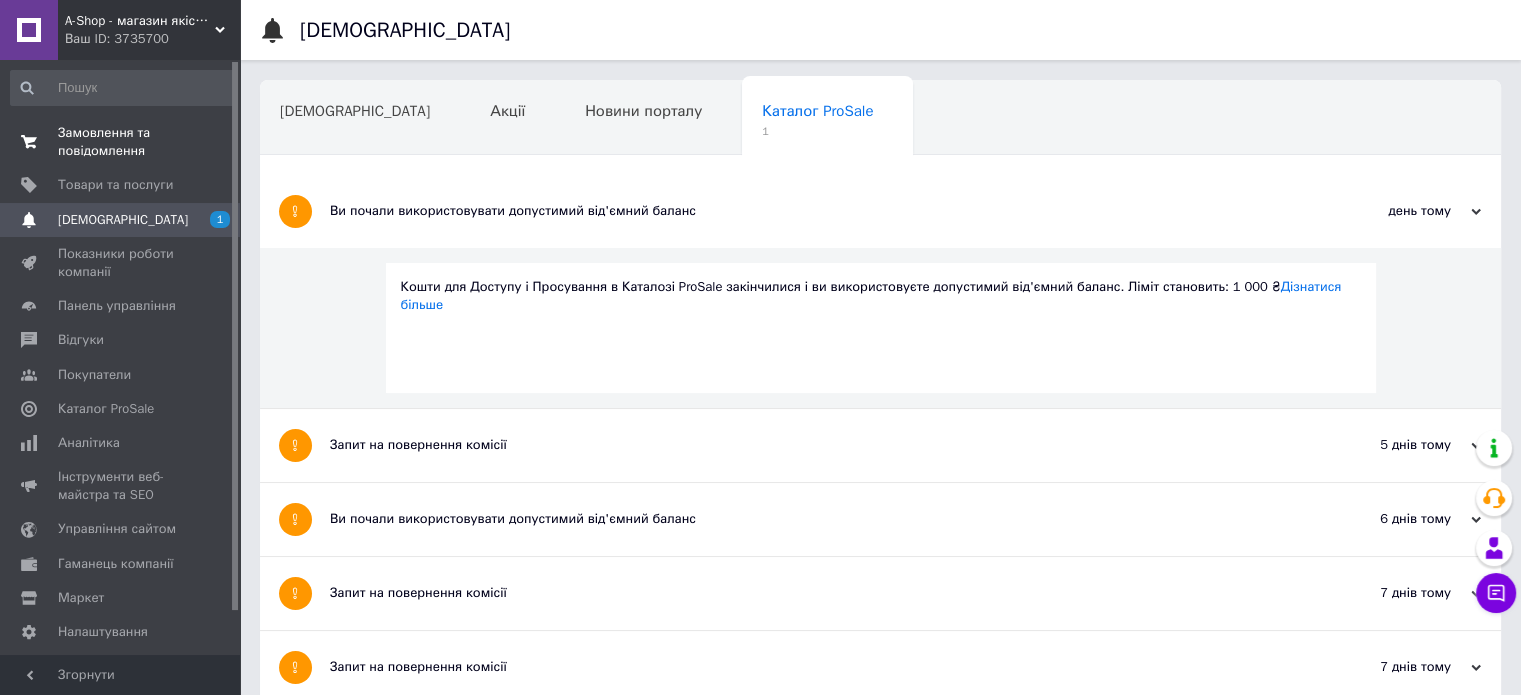 click on "Замовлення та повідомлення" at bounding box center [121, 142] 